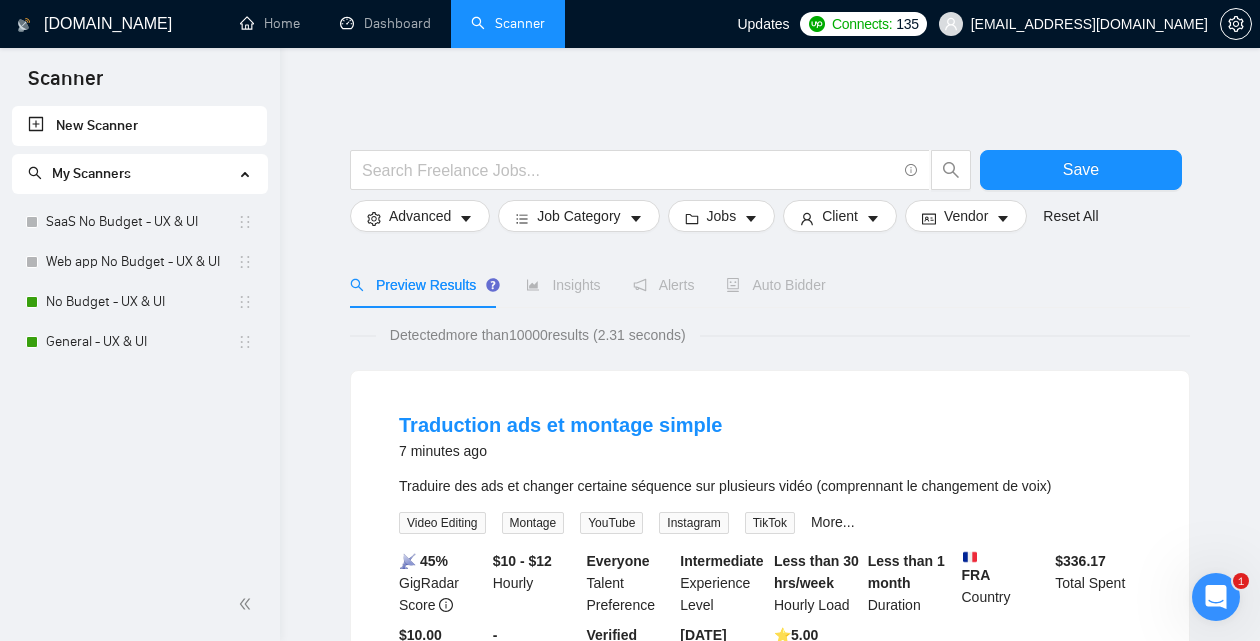 scroll, scrollTop: 0, scrollLeft: 0, axis: both 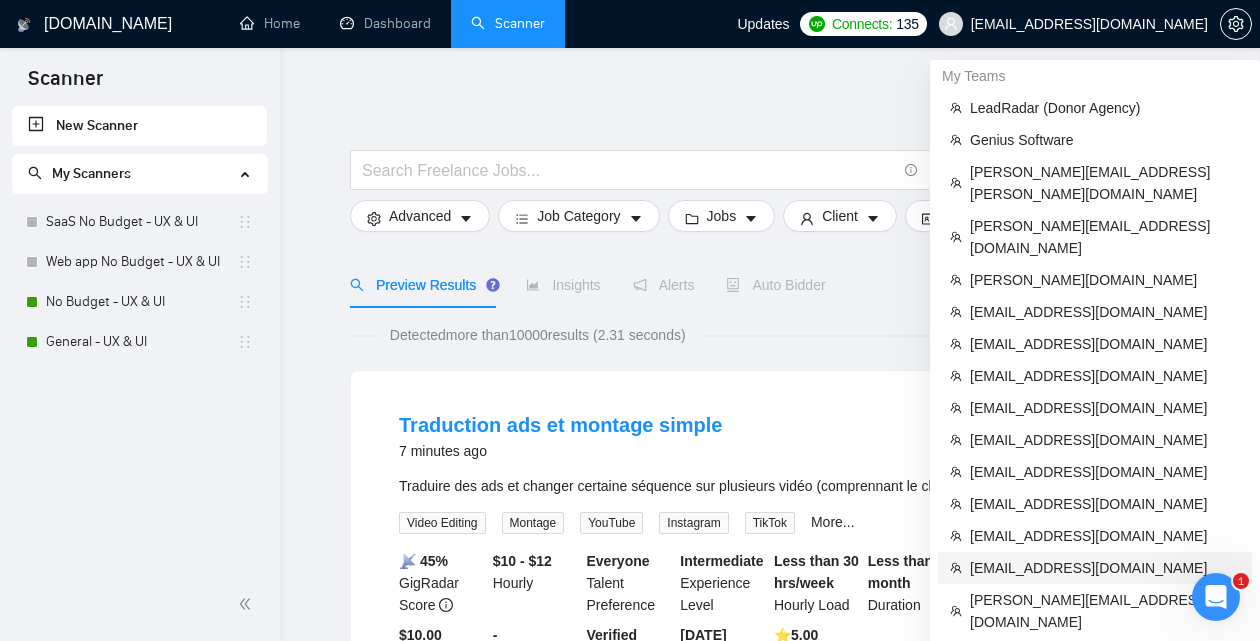 click on "[EMAIL_ADDRESS][DOMAIN_NAME]" at bounding box center [1105, 568] 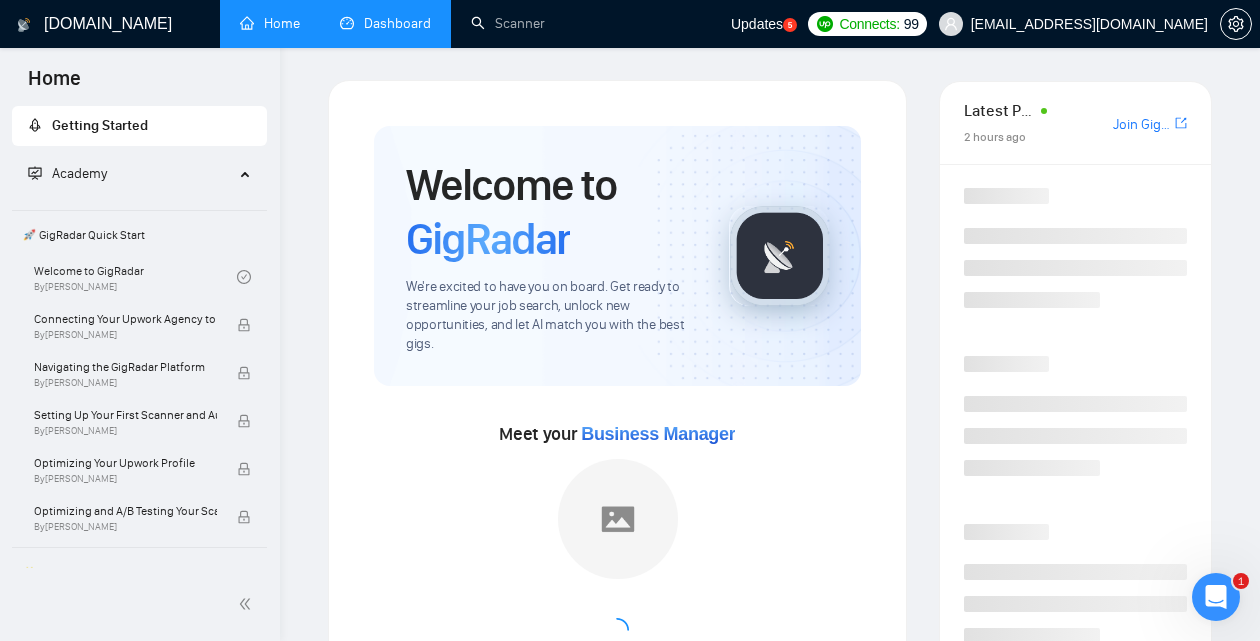 click on "Dashboard" at bounding box center [385, 23] 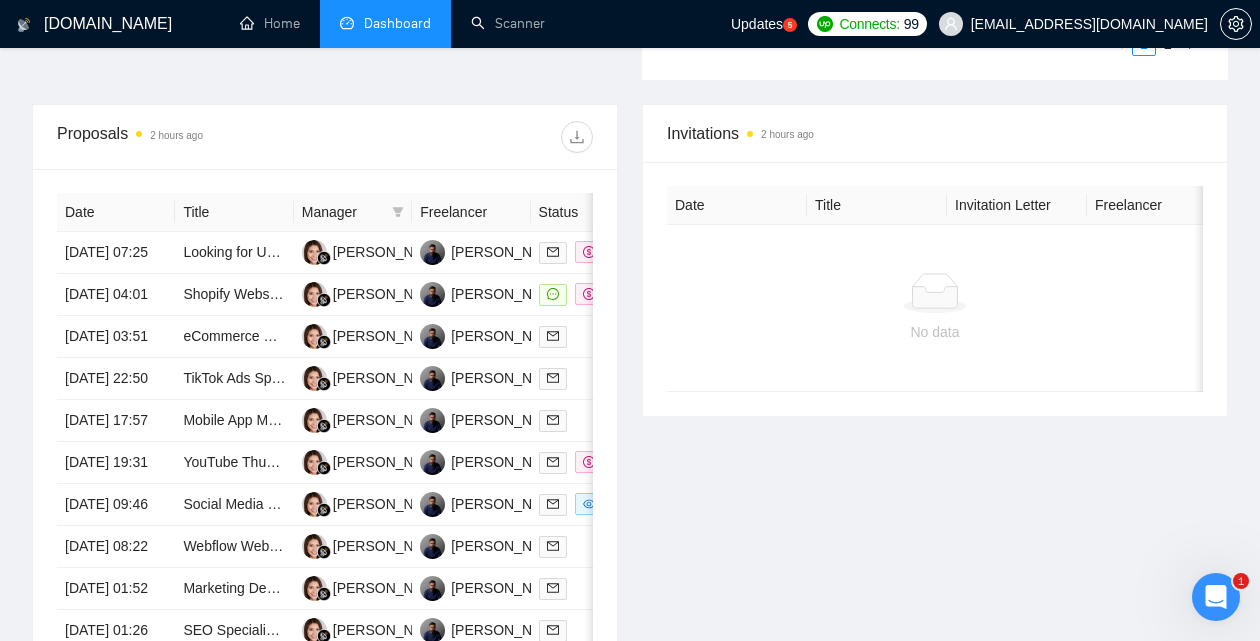 scroll, scrollTop: 746, scrollLeft: 0, axis: vertical 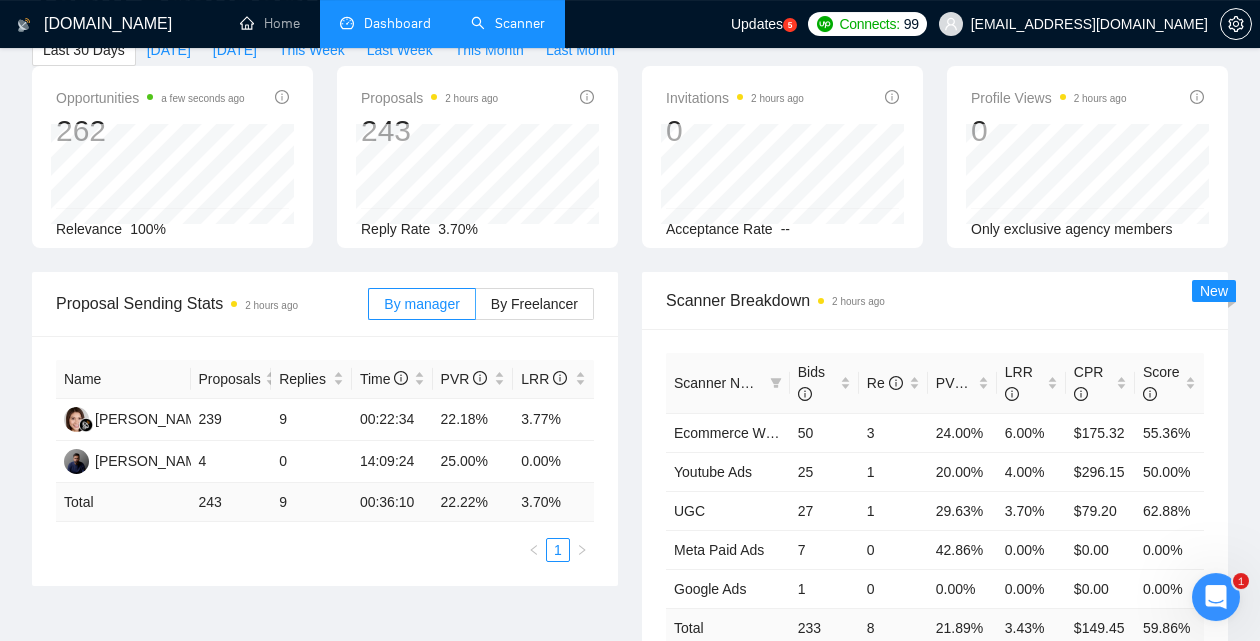 click on "Scanner" at bounding box center (508, 23) 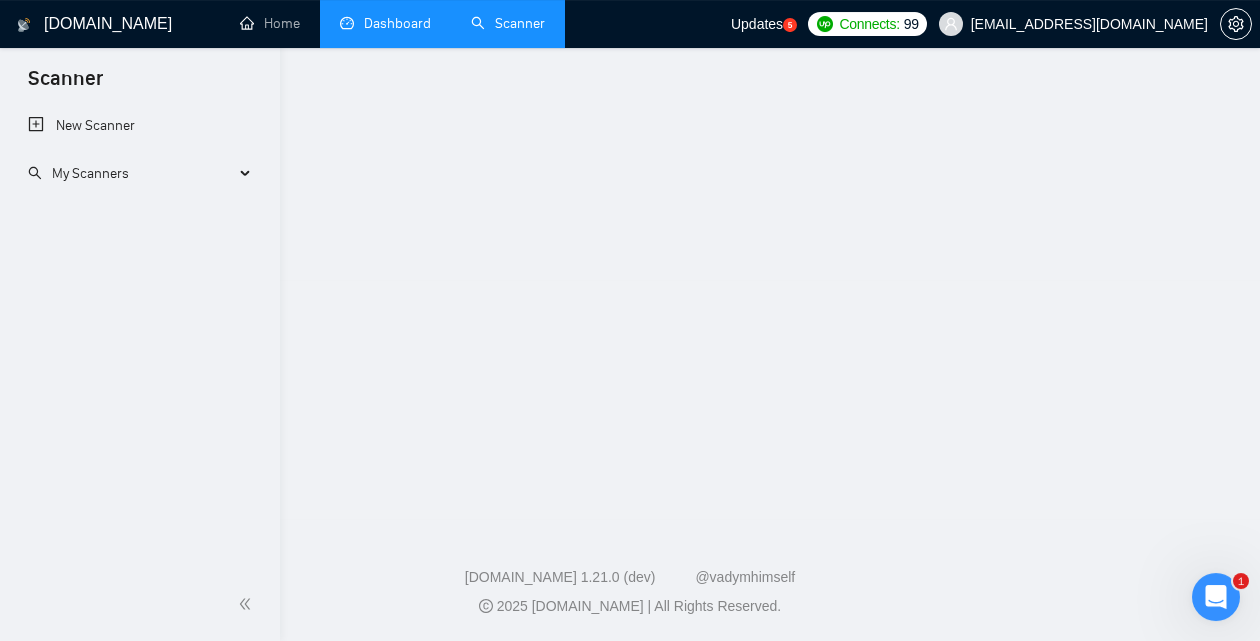 scroll, scrollTop: 0, scrollLeft: 0, axis: both 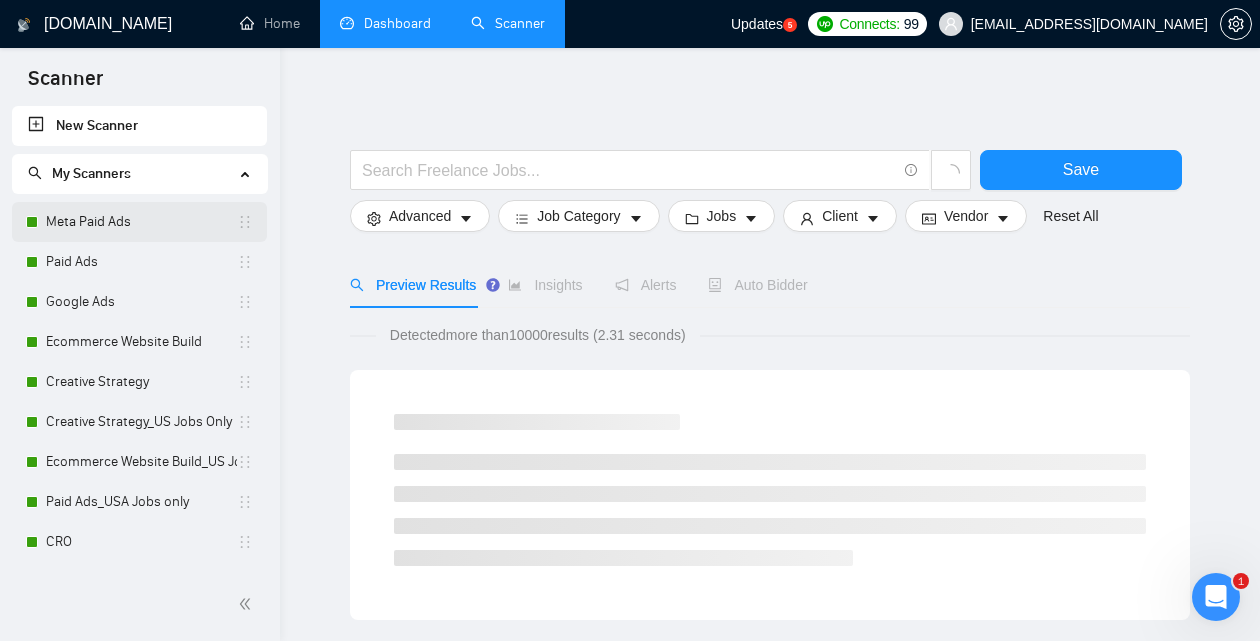 click on "Meta Paid Ads" at bounding box center [141, 222] 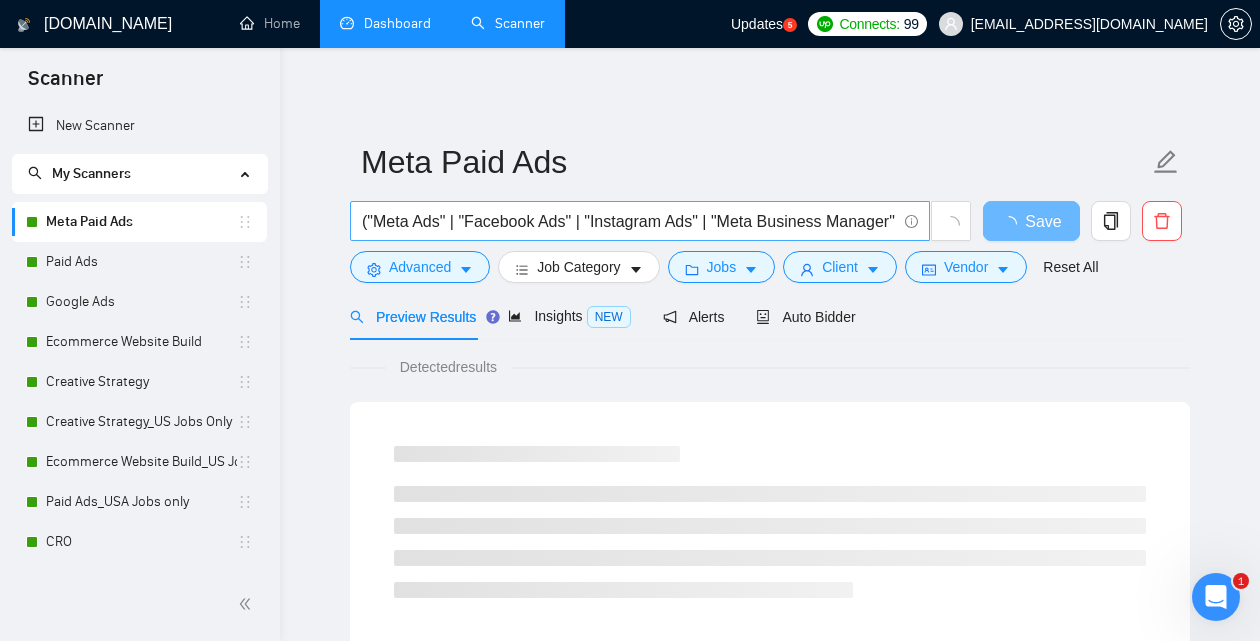 click on "("Meta Ads" | "Facebook Ads" | "Instagram Ads" | "Meta Business Manager" | "ad account" | "campaign optimization" | "audience targeting" |"ad creatives" | "ad copy" | "ad testing" | "performance marketing" | "Creative Strategist" | "Static Ads"" at bounding box center [629, 221] 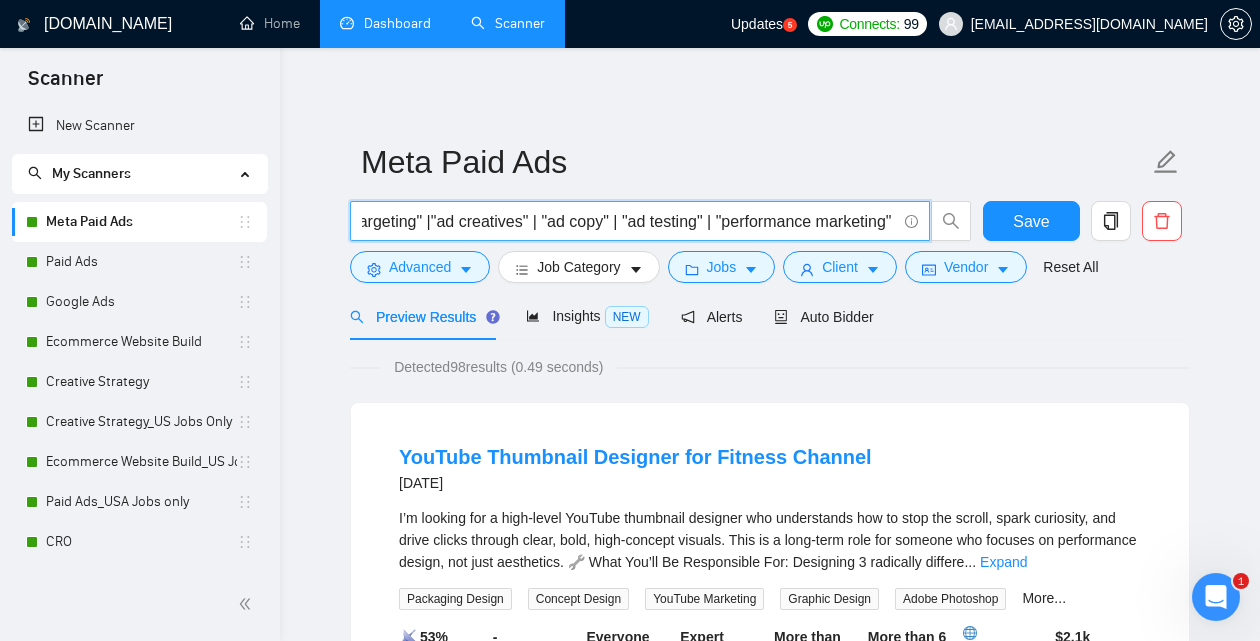 scroll, scrollTop: 0, scrollLeft: 1227, axis: horizontal 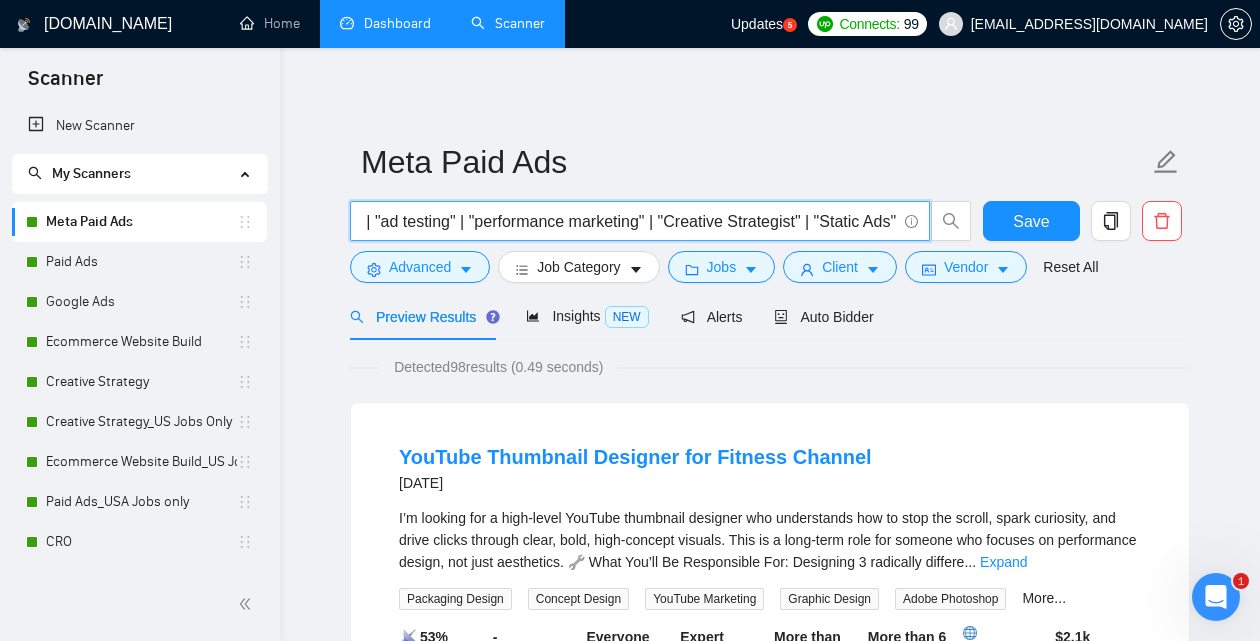drag, startPoint x: 752, startPoint y: 218, endPoint x: 940, endPoint y: 222, distance: 188.04254 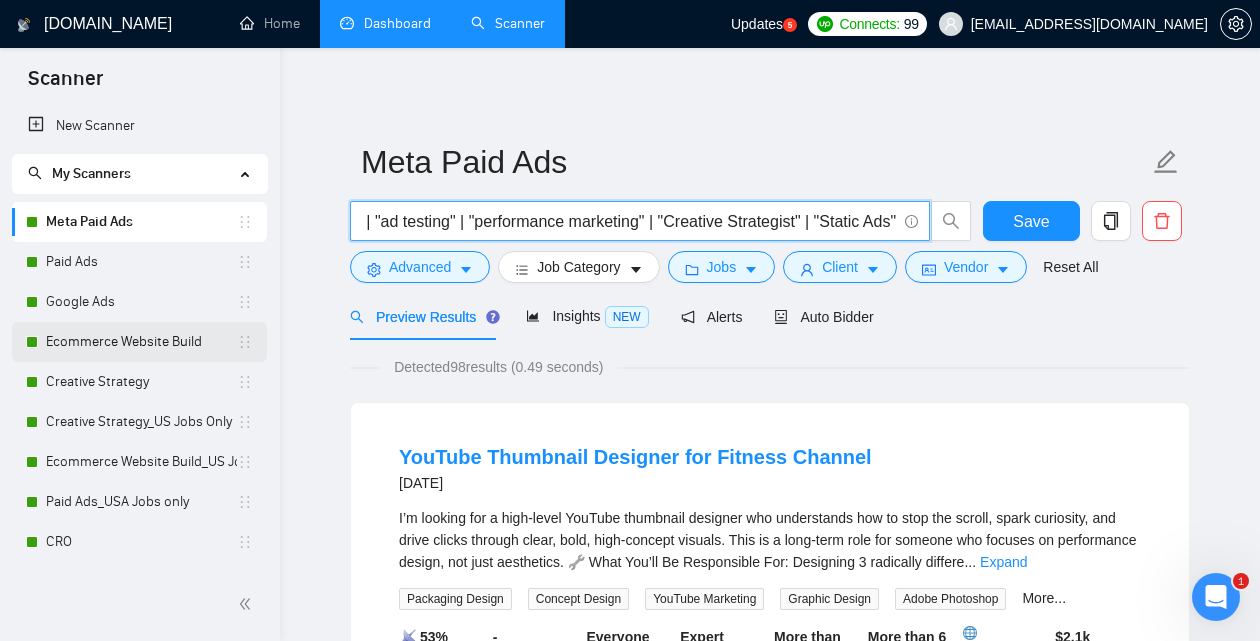 click on "Ecommerce Website Build" at bounding box center [141, 342] 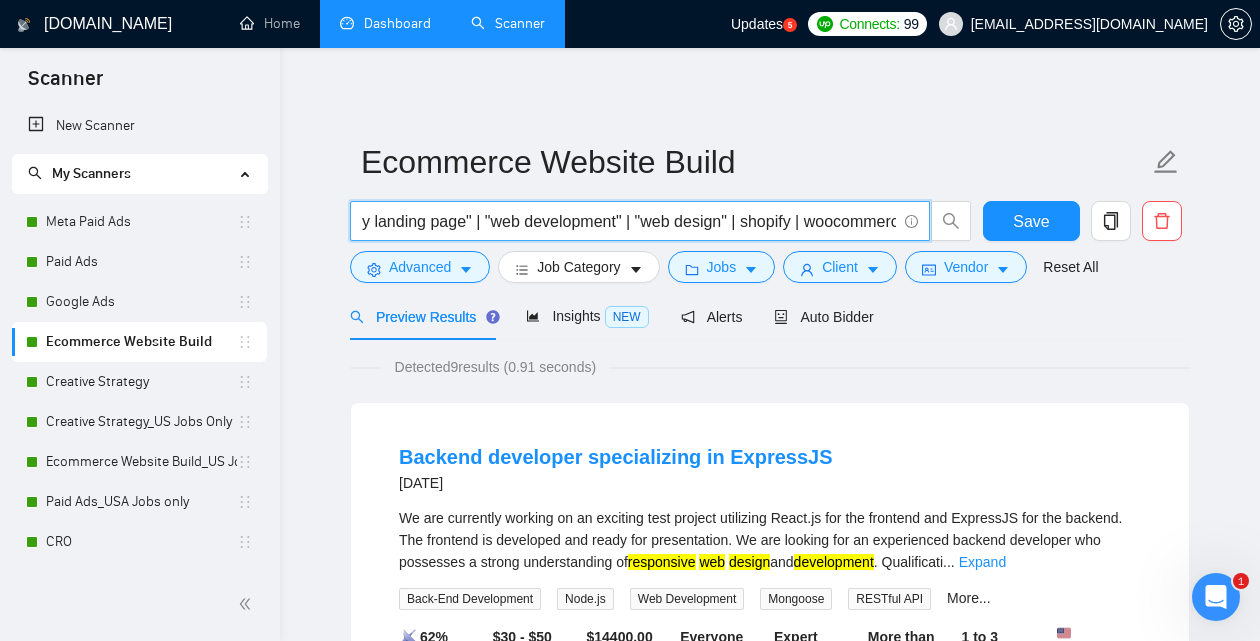 scroll, scrollTop: 0, scrollLeft: 1438, axis: horizontal 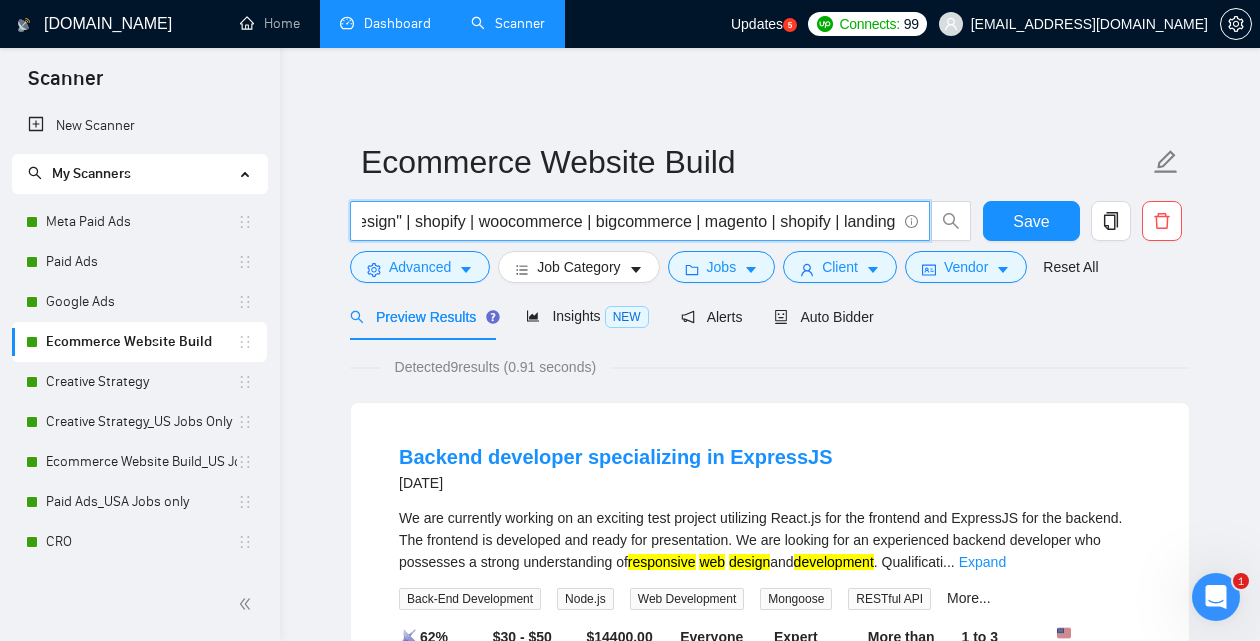 drag, startPoint x: 828, startPoint y: 217, endPoint x: 982, endPoint y: 214, distance: 154.02922 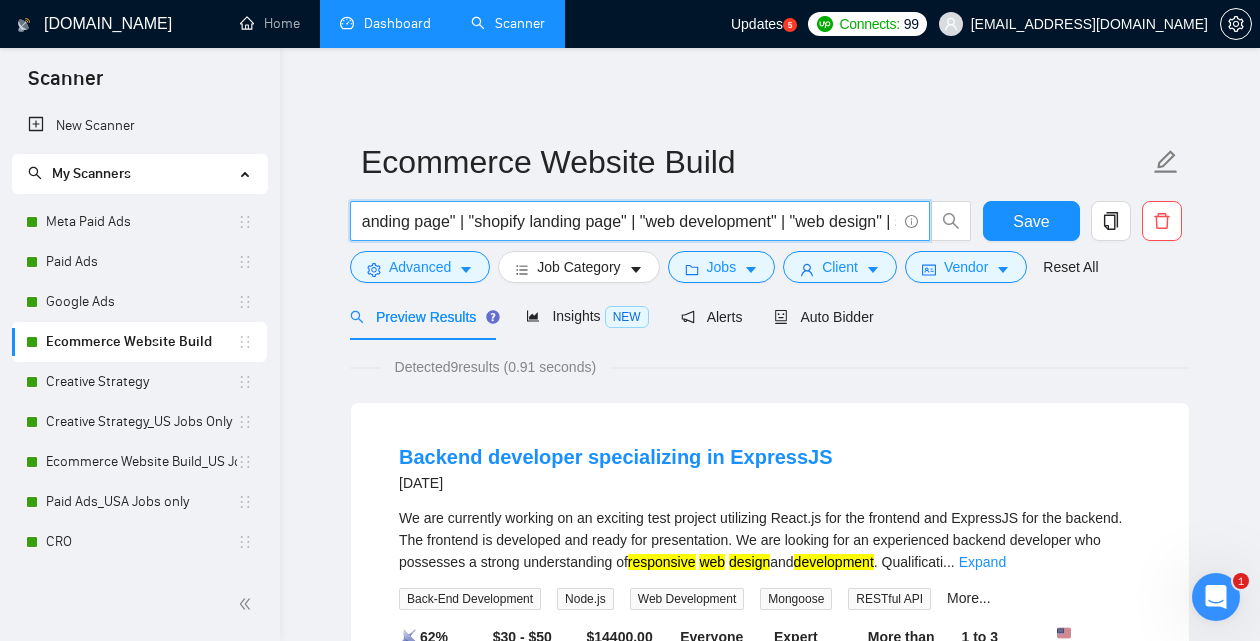 scroll, scrollTop: 0, scrollLeft: 0, axis: both 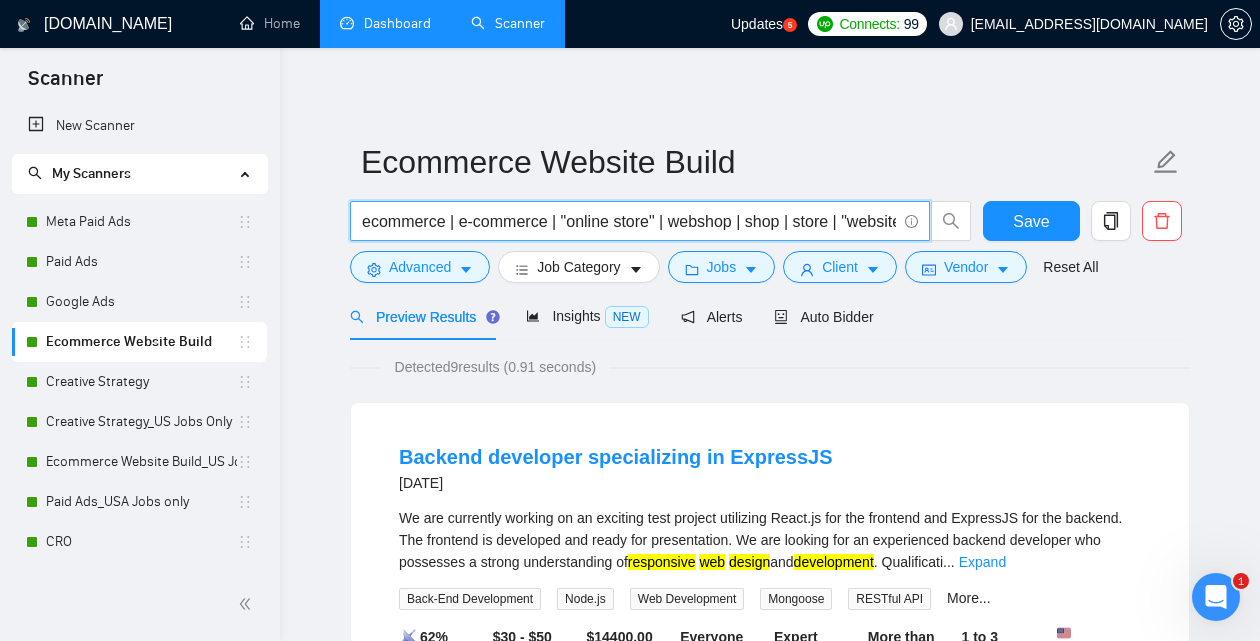 drag, startPoint x: 405, startPoint y: 222, endPoint x: 264, endPoint y: 213, distance: 141.28694 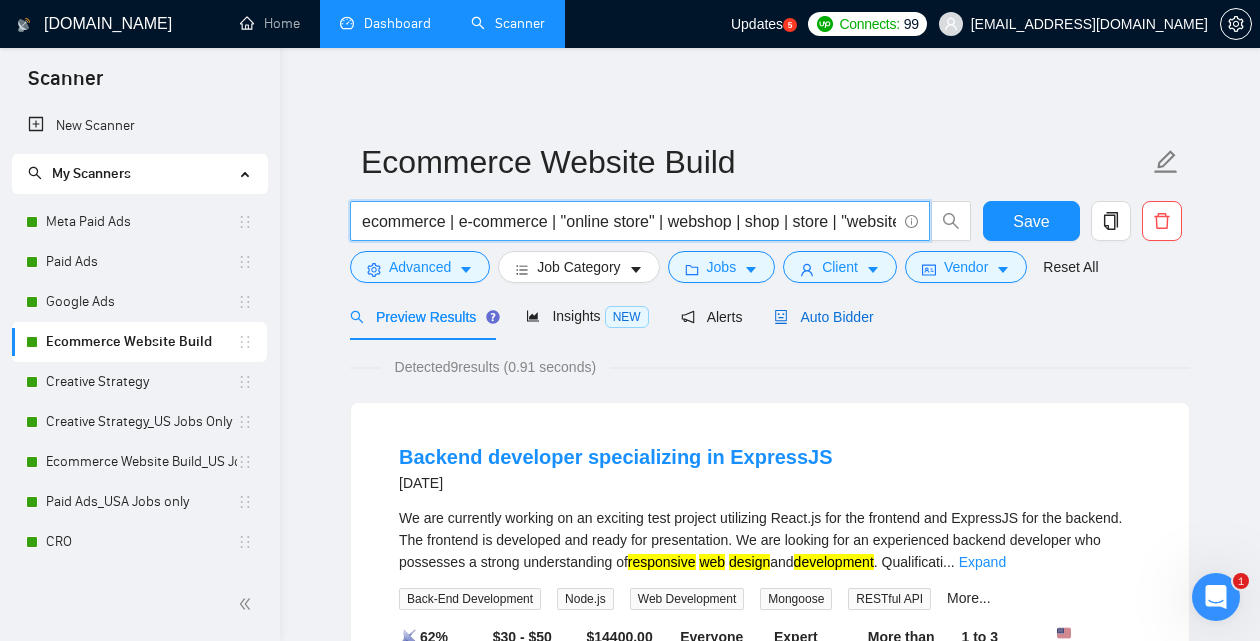 click on "Auto Bidder" at bounding box center [823, 317] 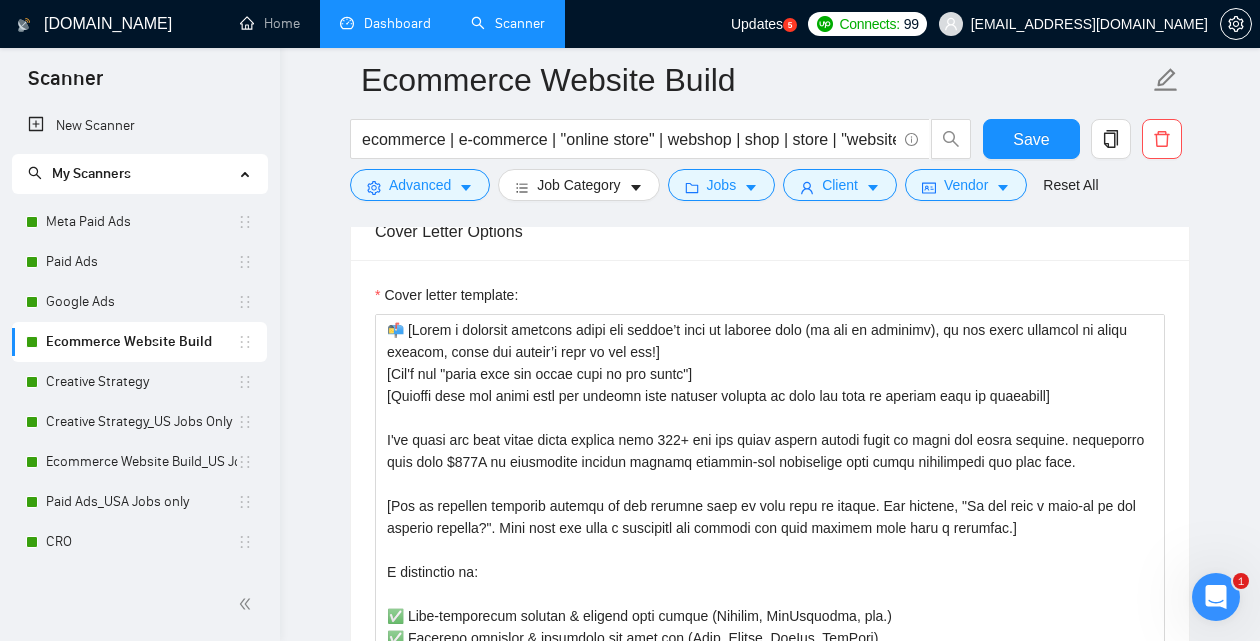 scroll, scrollTop: 1355, scrollLeft: 0, axis: vertical 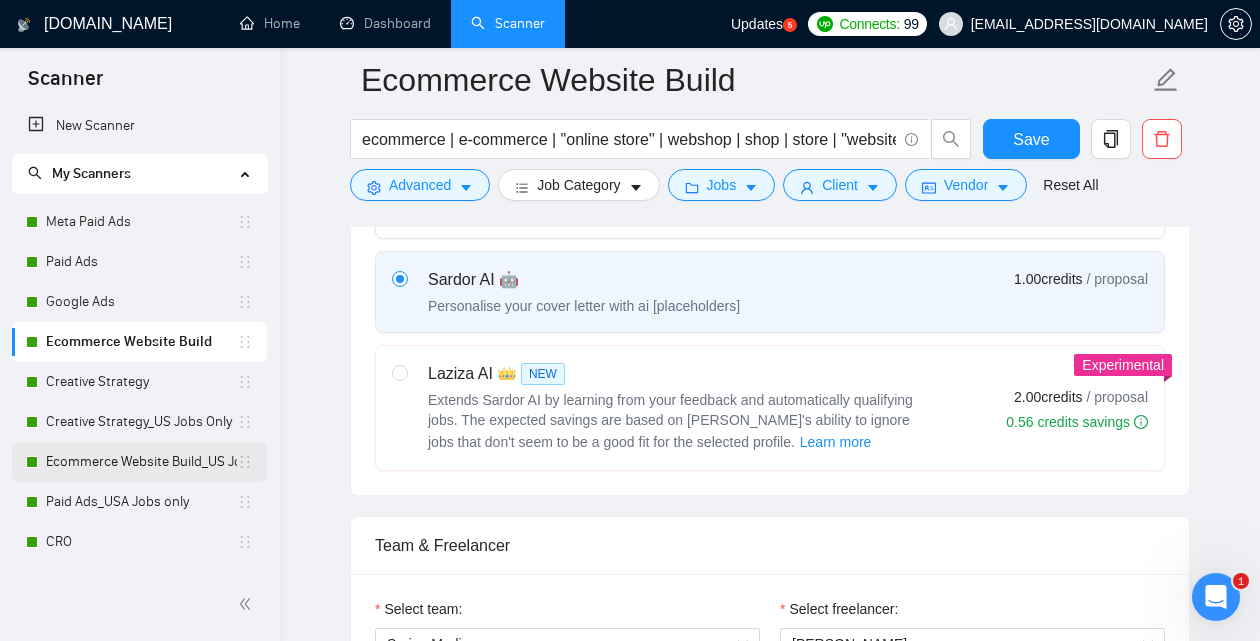 click on "Ecommerce Website Build_US Jobs only" at bounding box center (141, 462) 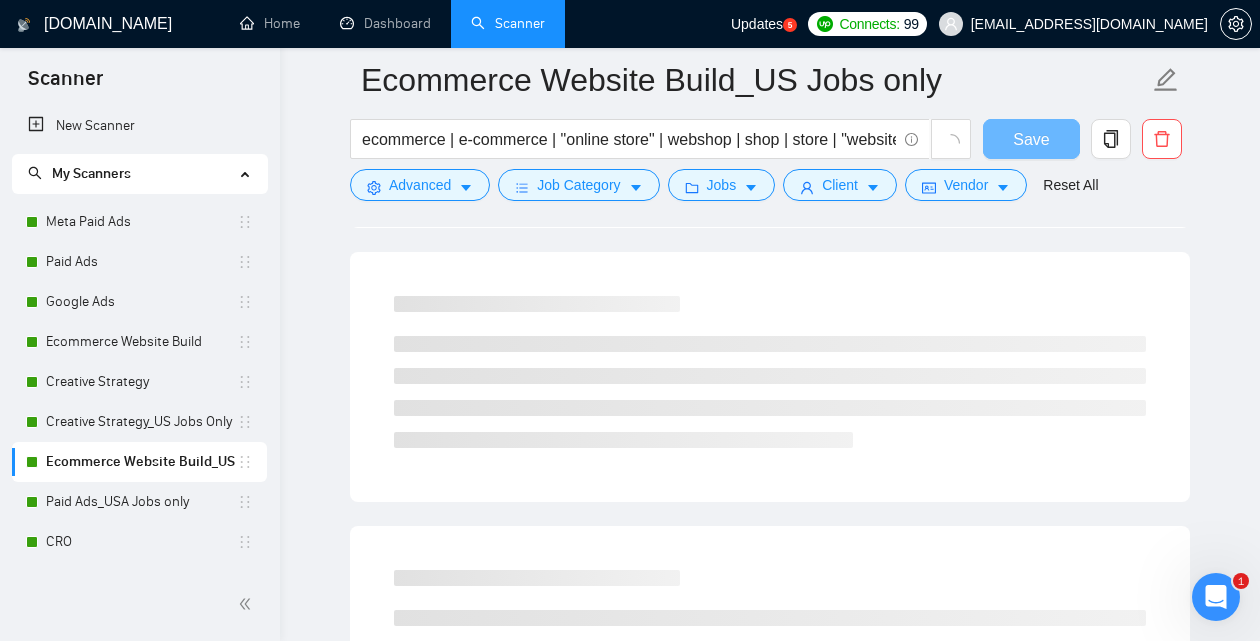 scroll, scrollTop: 89, scrollLeft: 0, axis: vertical 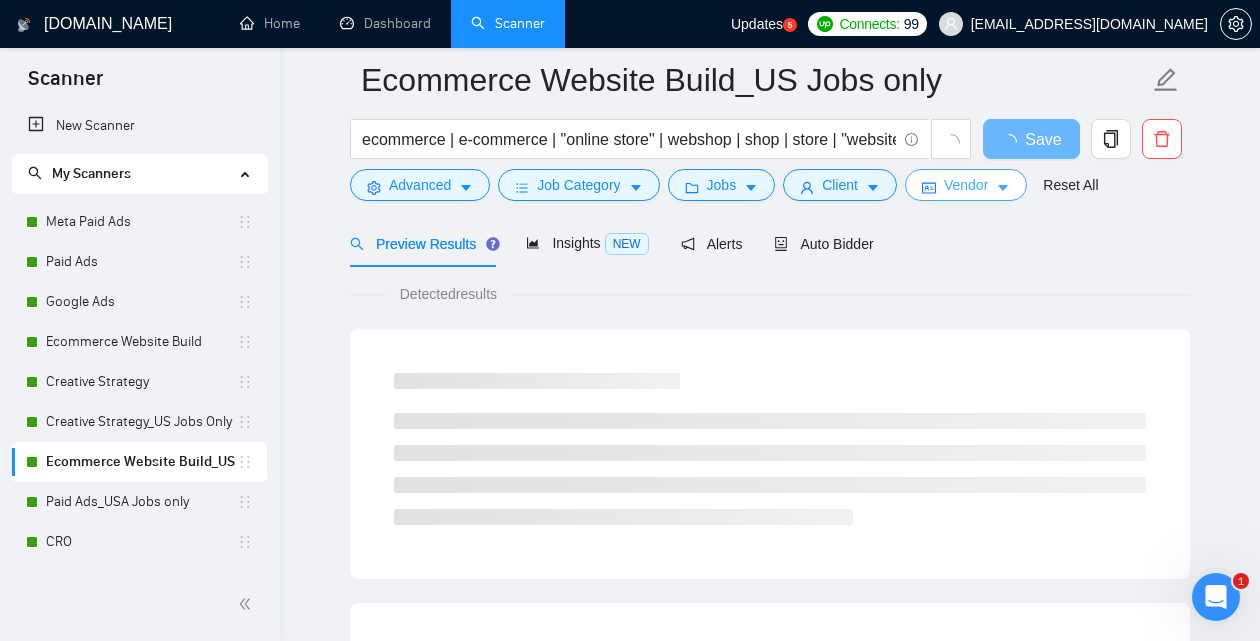 click on "Vendor" at bounding box center [966, 185] 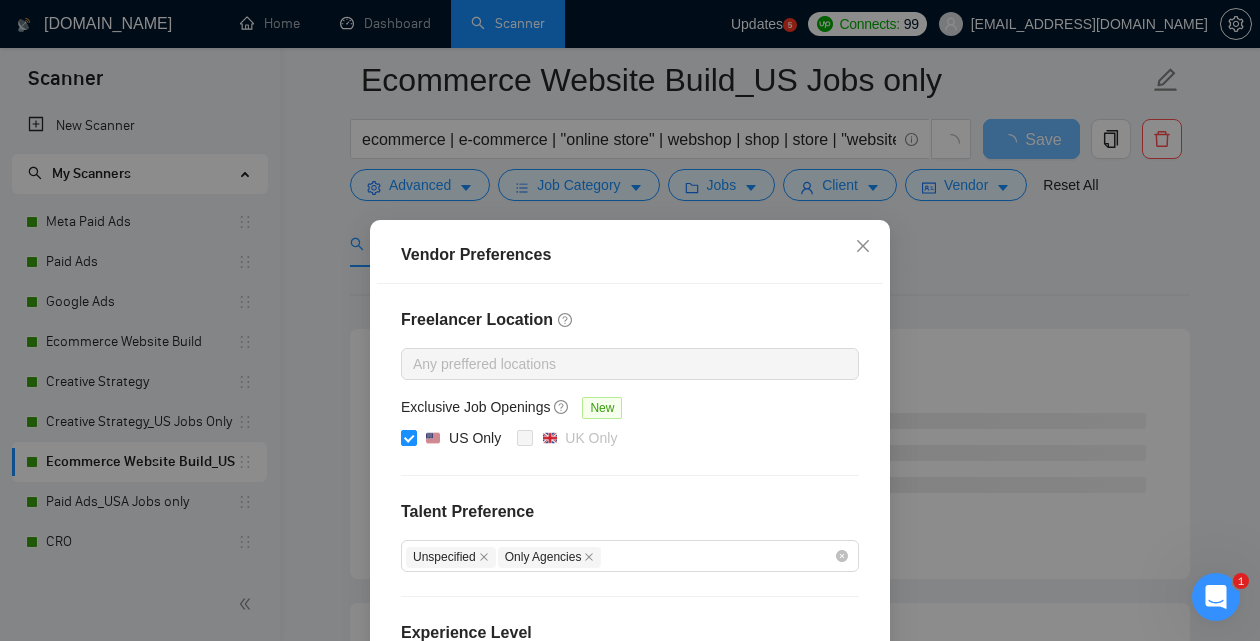 click on "Vendor Preferences Freelancer Location     Any preffered locations Exclusive Job Openings [GEOGRAPHIC_DATA] Only UK Only Talent Preference Unspecified Only Agencies   Experience Level Intermediate Expert   Freelancer's Spoken Languages New   Any preffered languages Reset OK" at bounding box center [630, 320] 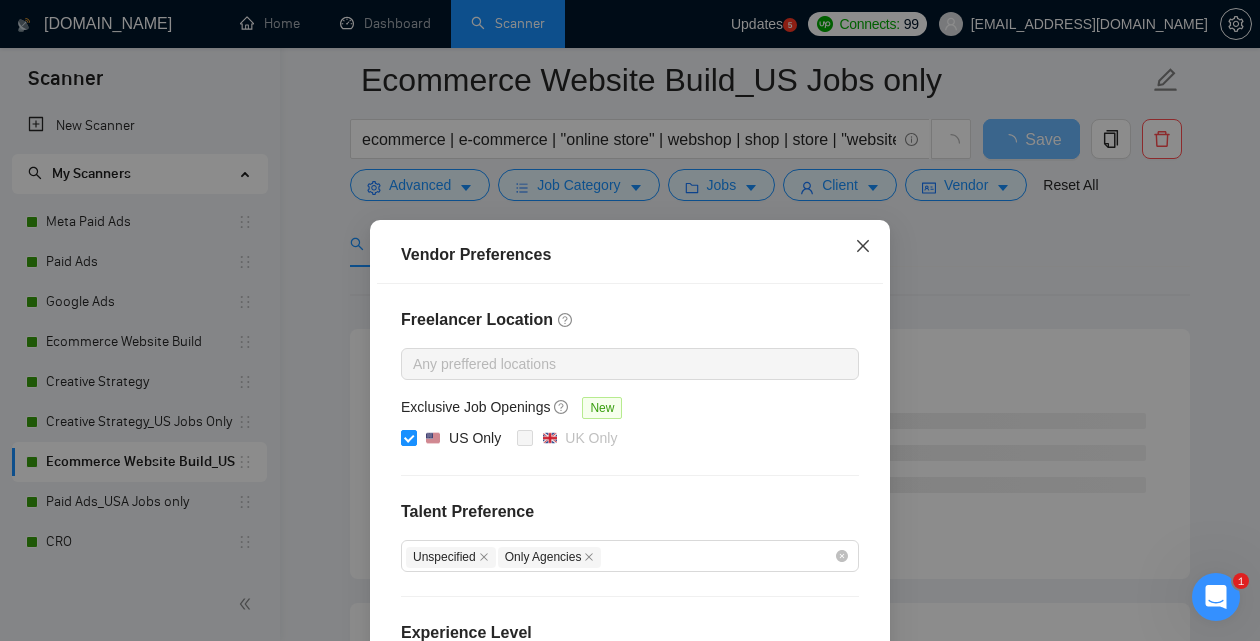 click 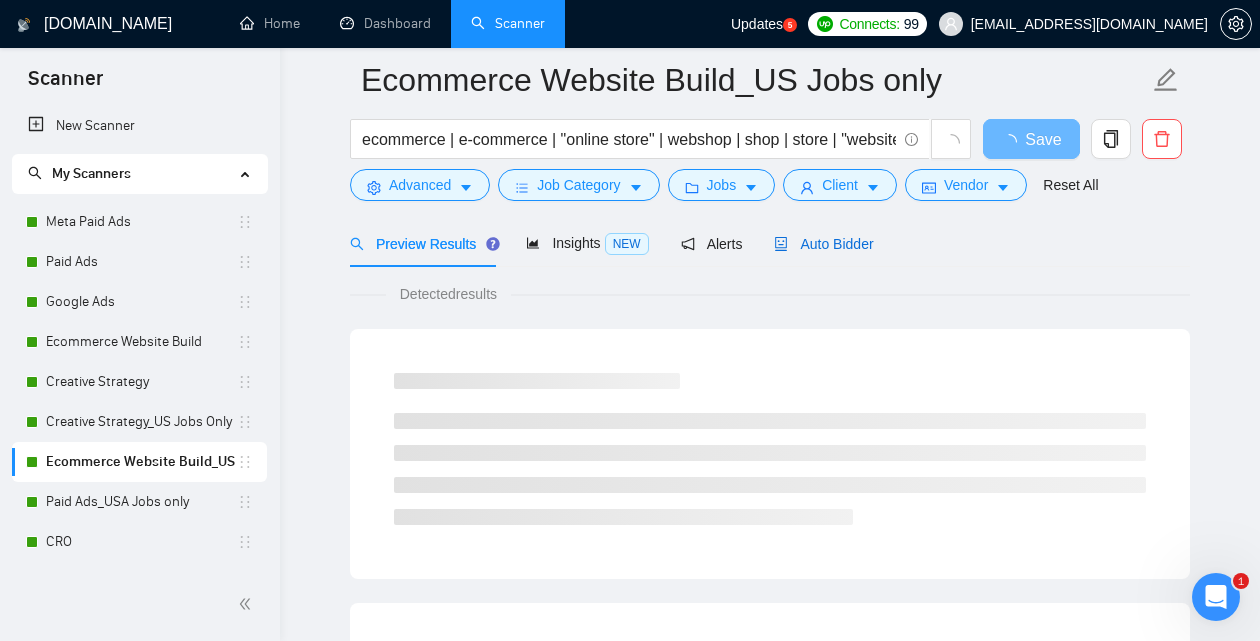 click on "Auto Bidder" at bounding box center [823, 244] 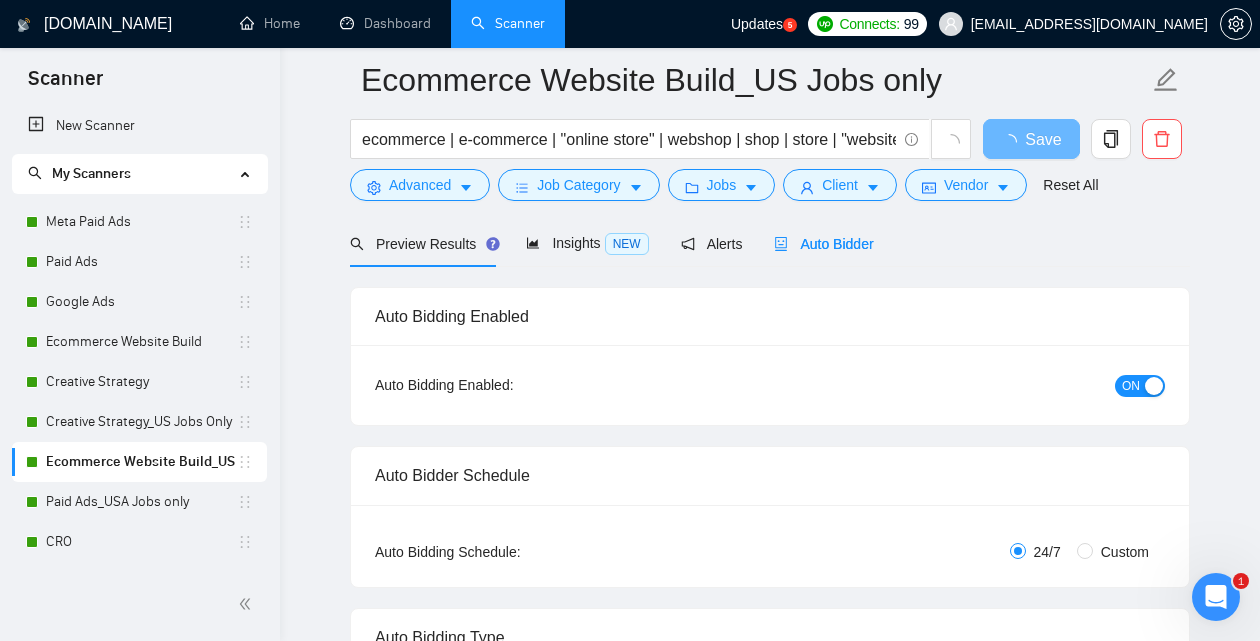 type 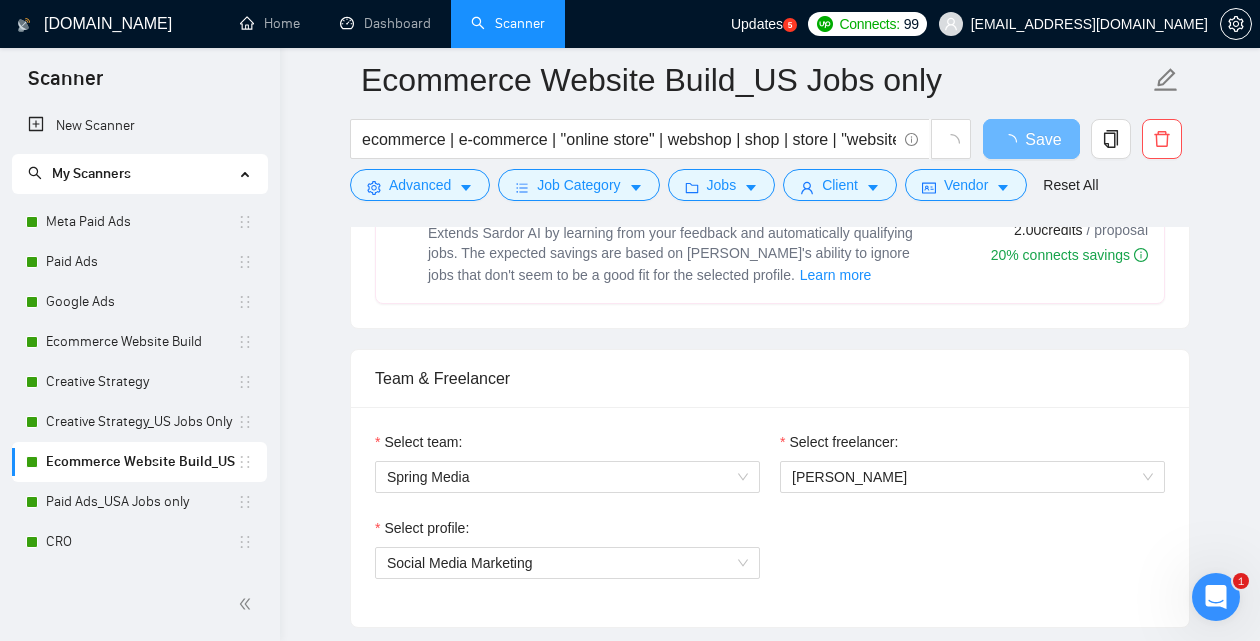 scroll, scrollTop: 882, scrollLeft: 0, axis: vertical 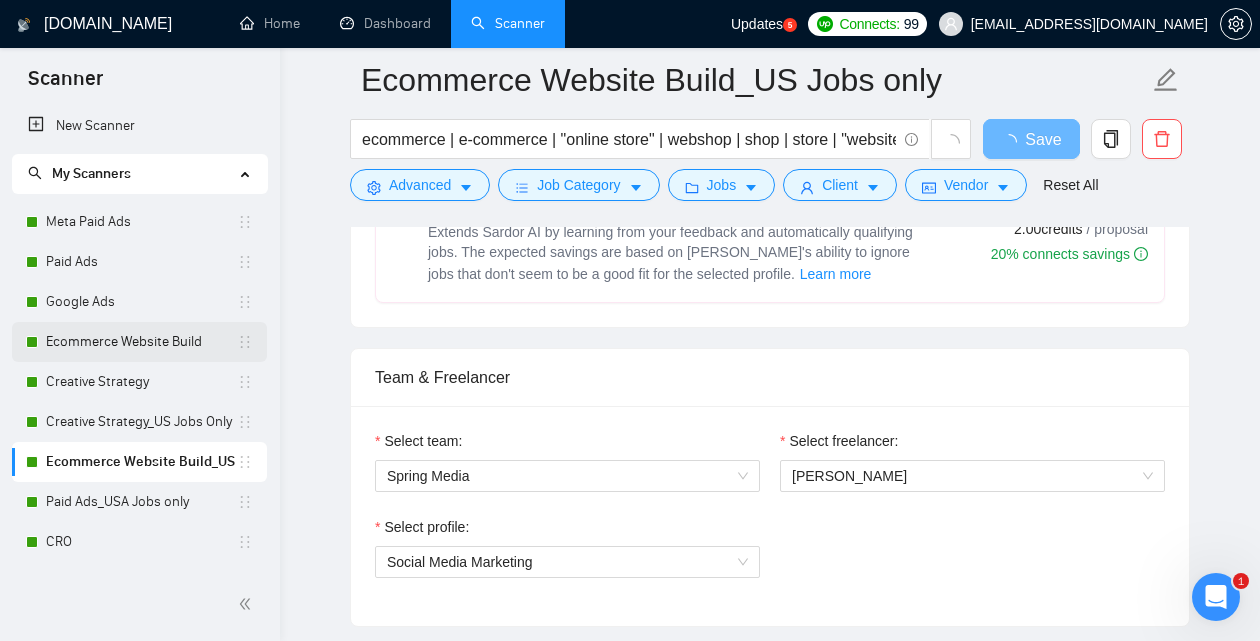 click on "Ecommerce Website Build" at bounding box center [141, 342] 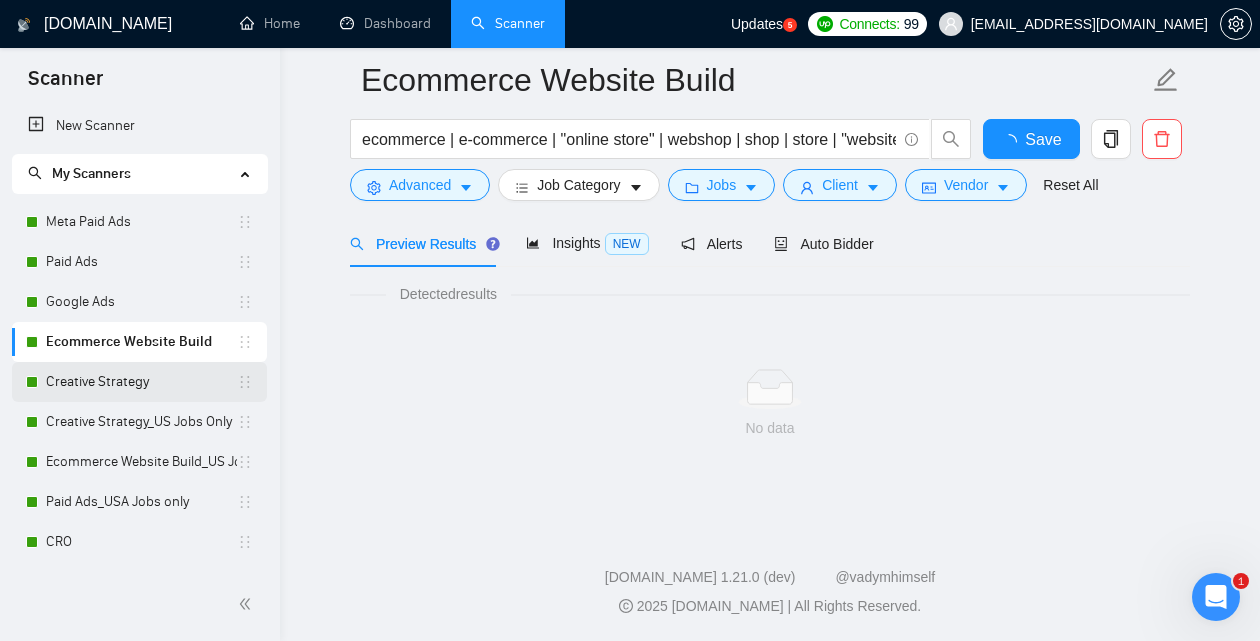 scroll, scrollTop: 89, scrollLeft: 0, axis: vertical 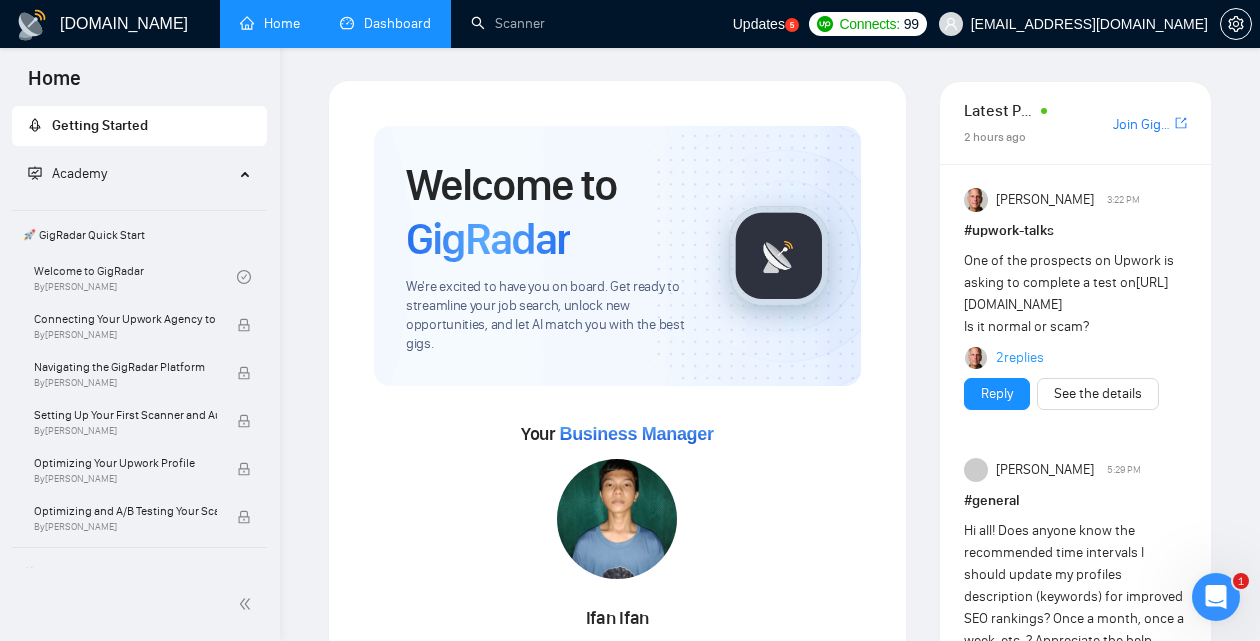 click on "Dashboard" at bounding box center [385, 23] 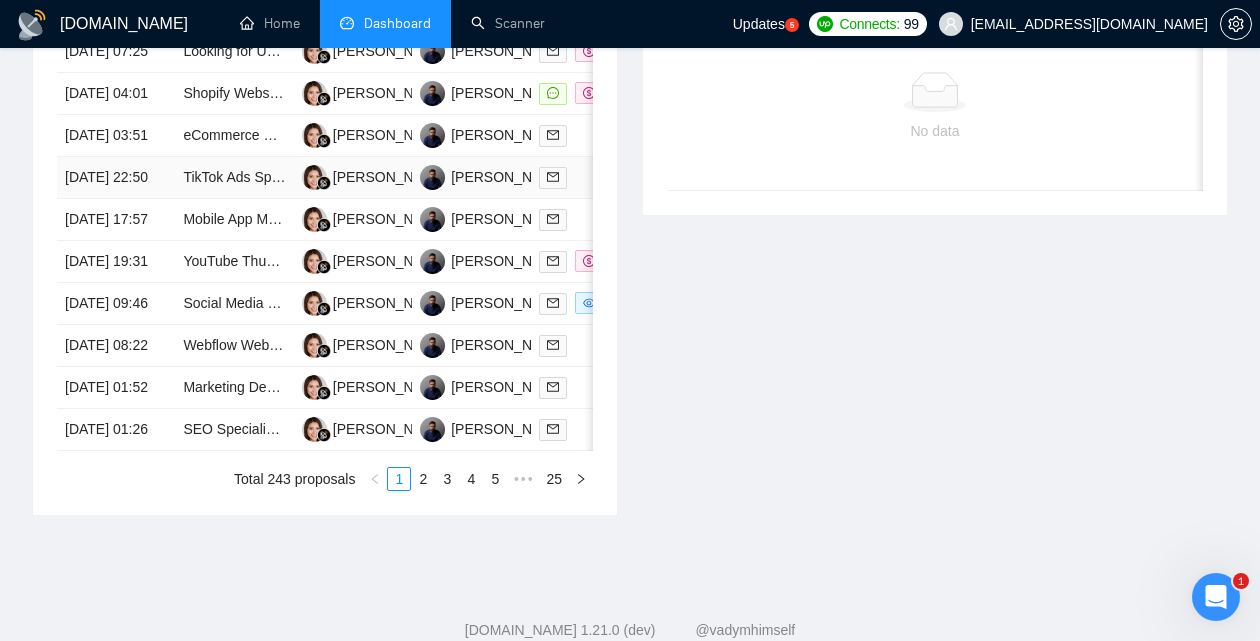 scroll, scrollTop: 953, scrollLeft: 0, axis: vertical 